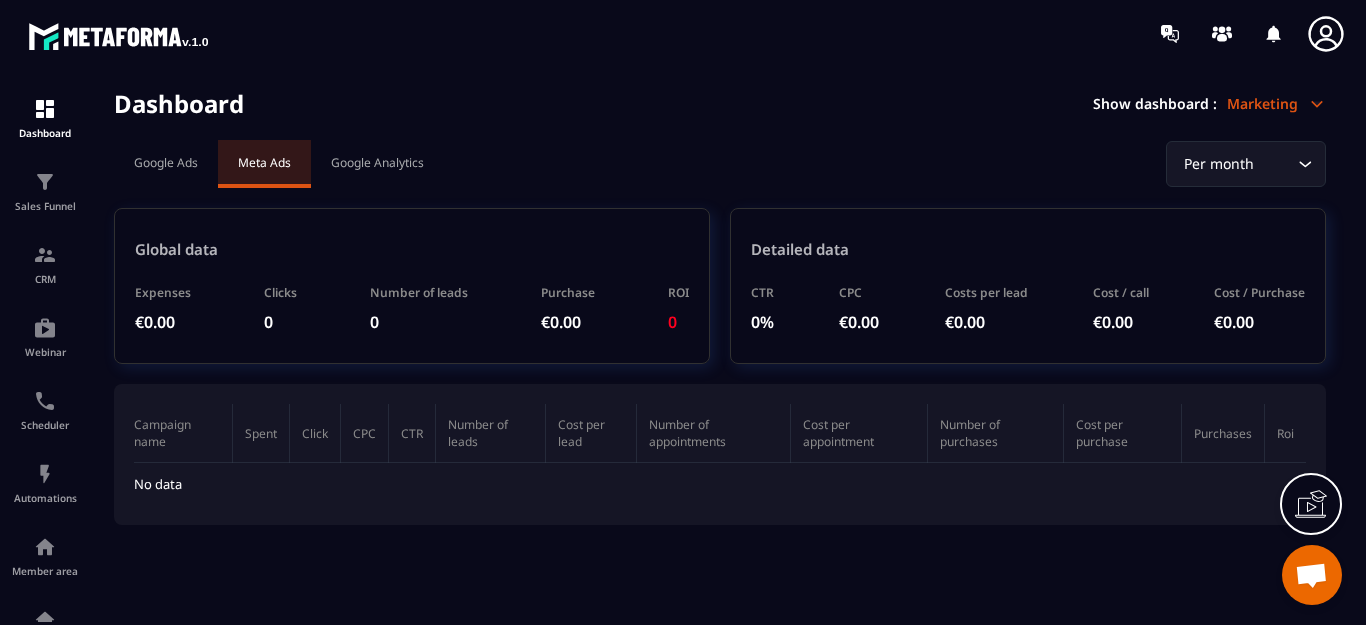 scroll, scrollTop: 0, scrollLeft: 0, axis: both 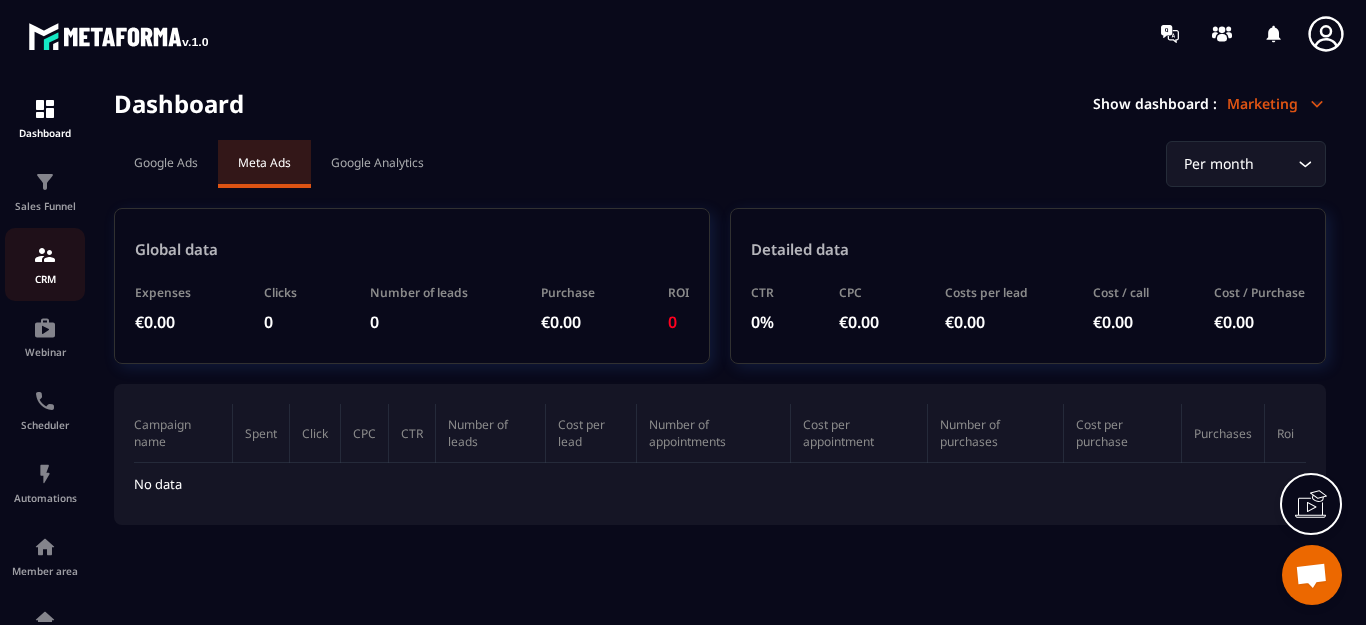 click at bounding box center (45, 255) 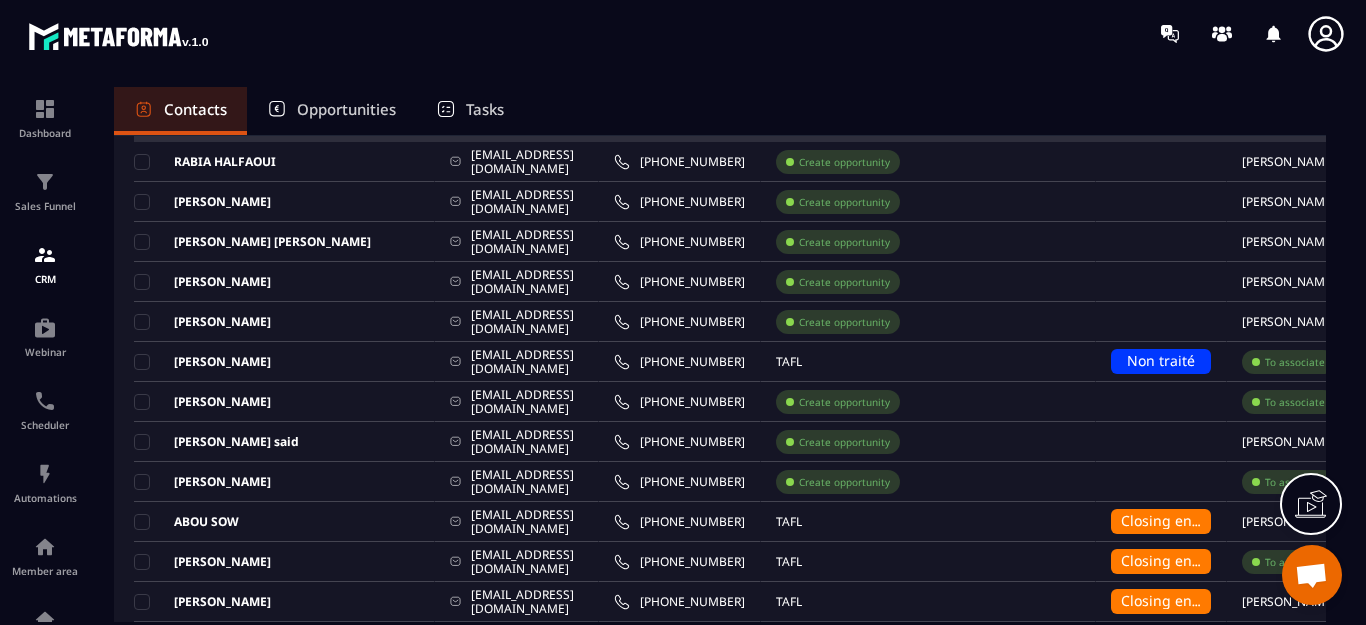 scroll, scrollTop: 900, scrollLeft: 0, axis: vertical 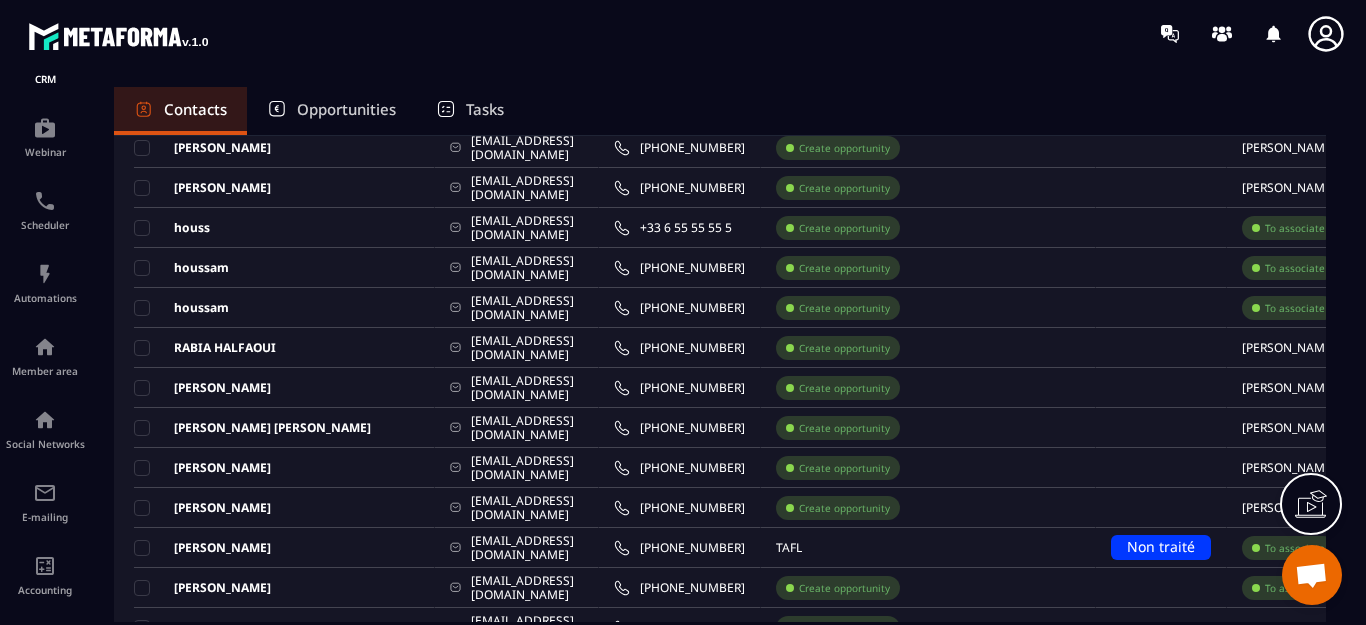 click at bounding box center [1311, 577] 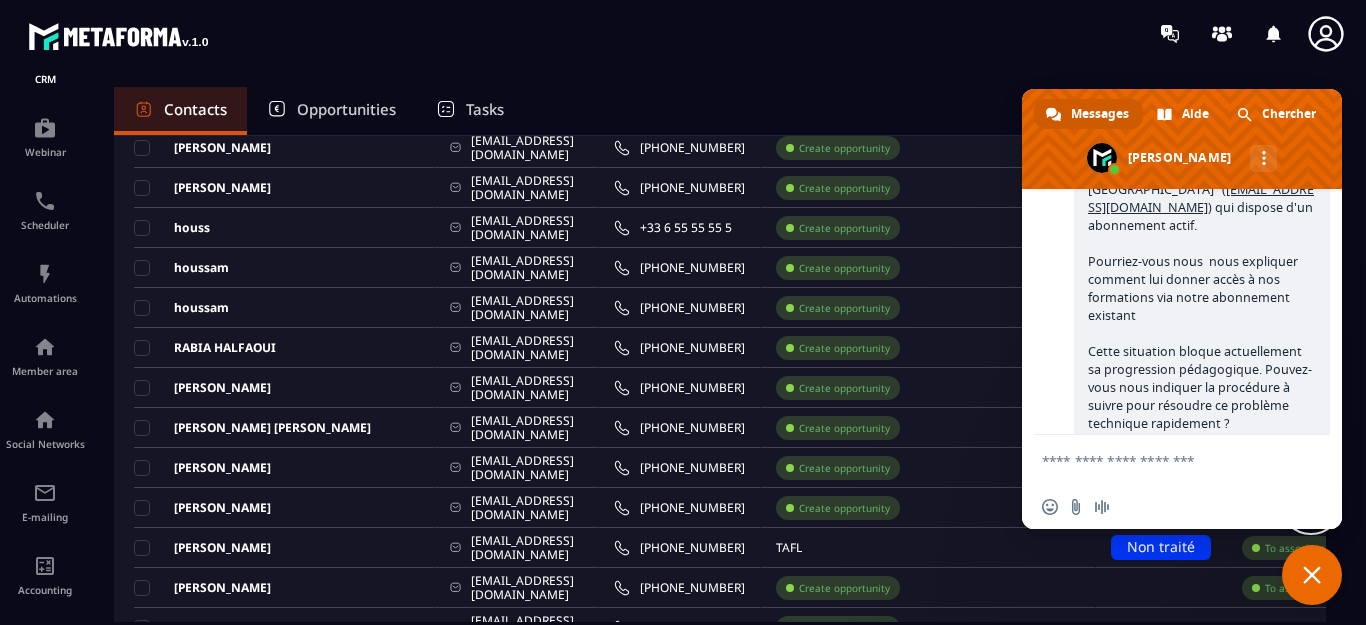scroll, scrollTop: 3253, scrollLeft: 0, axis: vertical 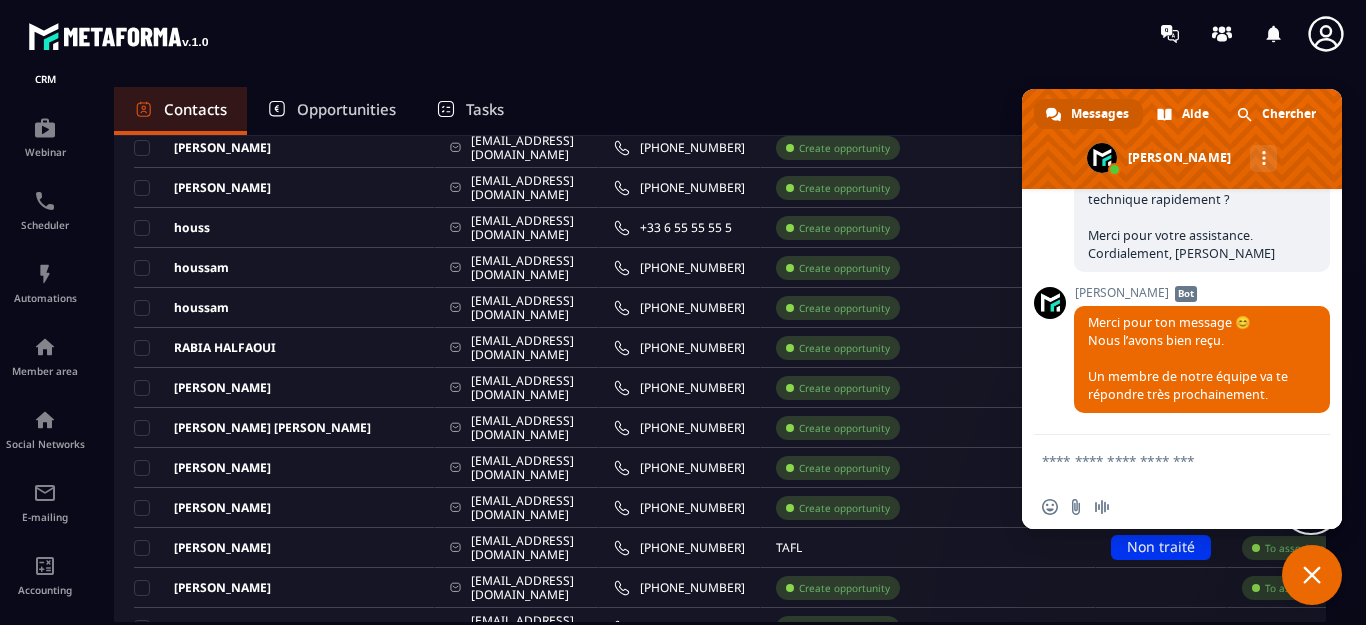 click at bounding box center [1162, 460] 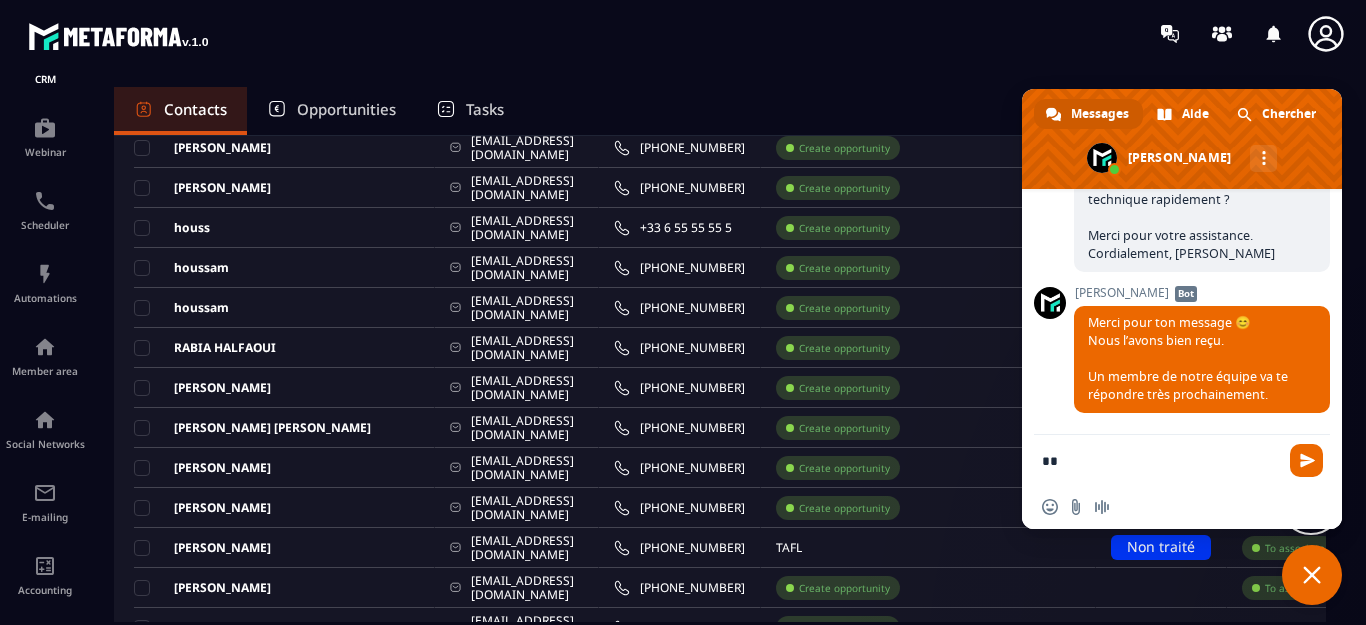 type on "*" 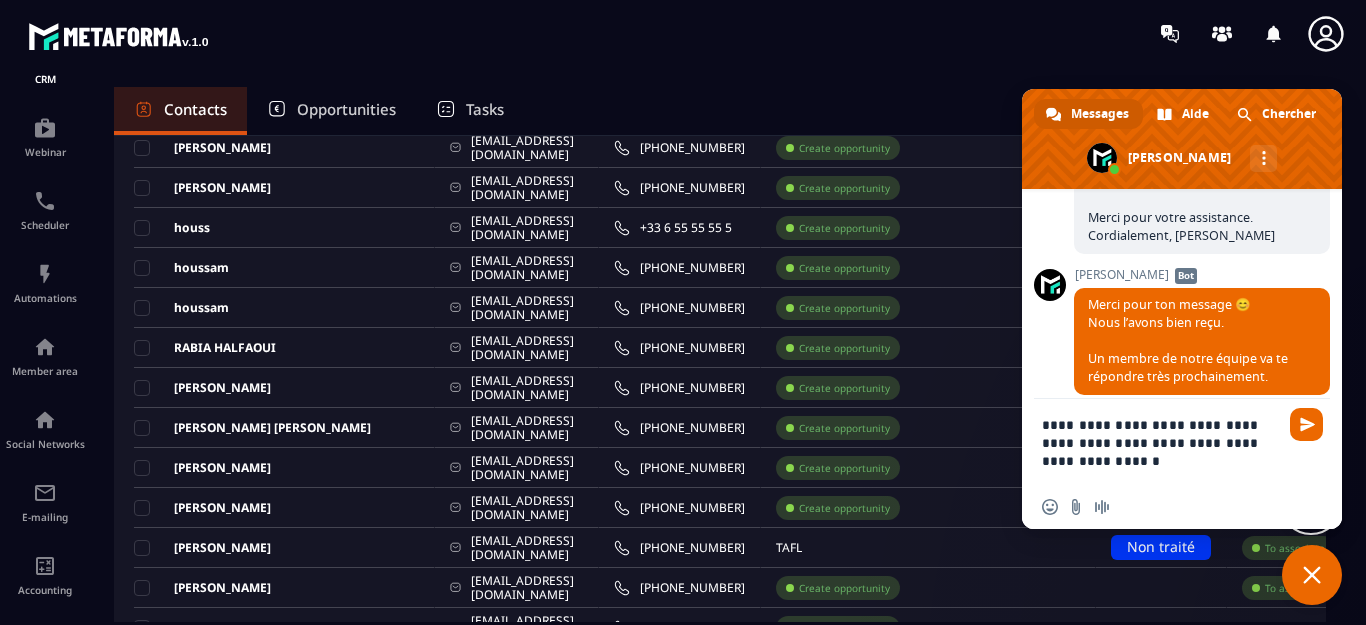 drag, startPoint x: 1206, startPoint y: 445, endPoint x: 1227, endPoint y: 443, distance: 21.095022 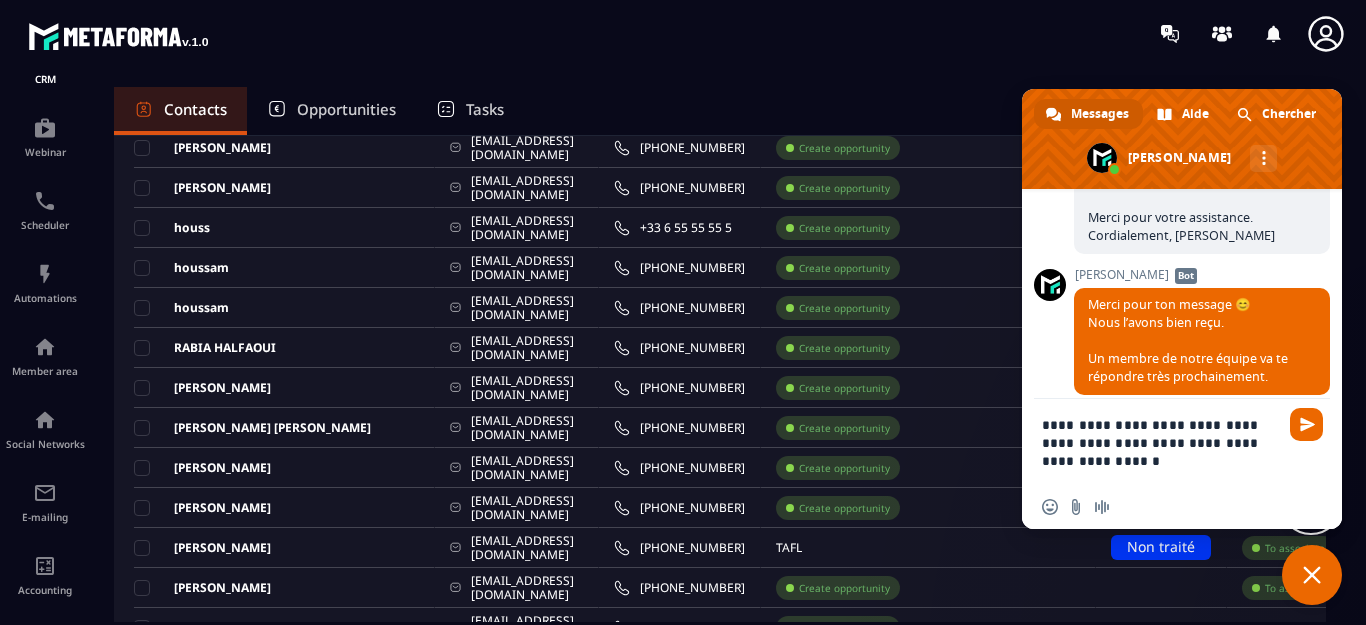 click on "**********" at bounding box center (1162, 442) 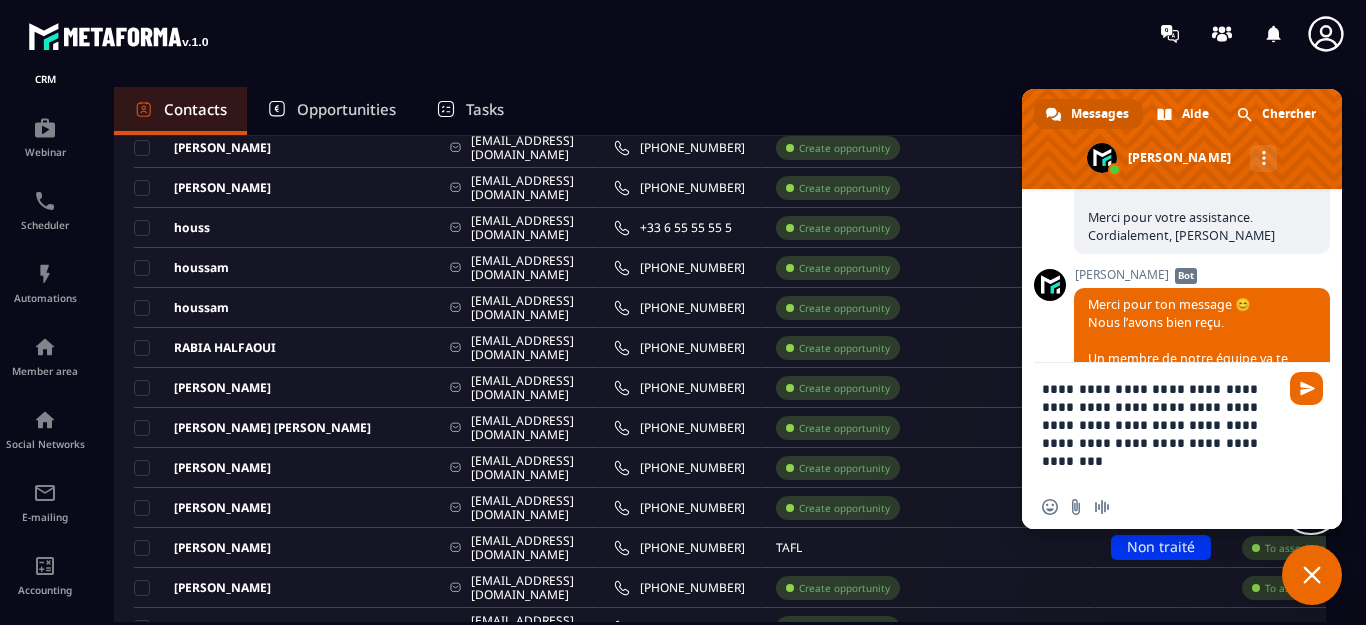 click on "**********" at bounding box center (1162, 424) 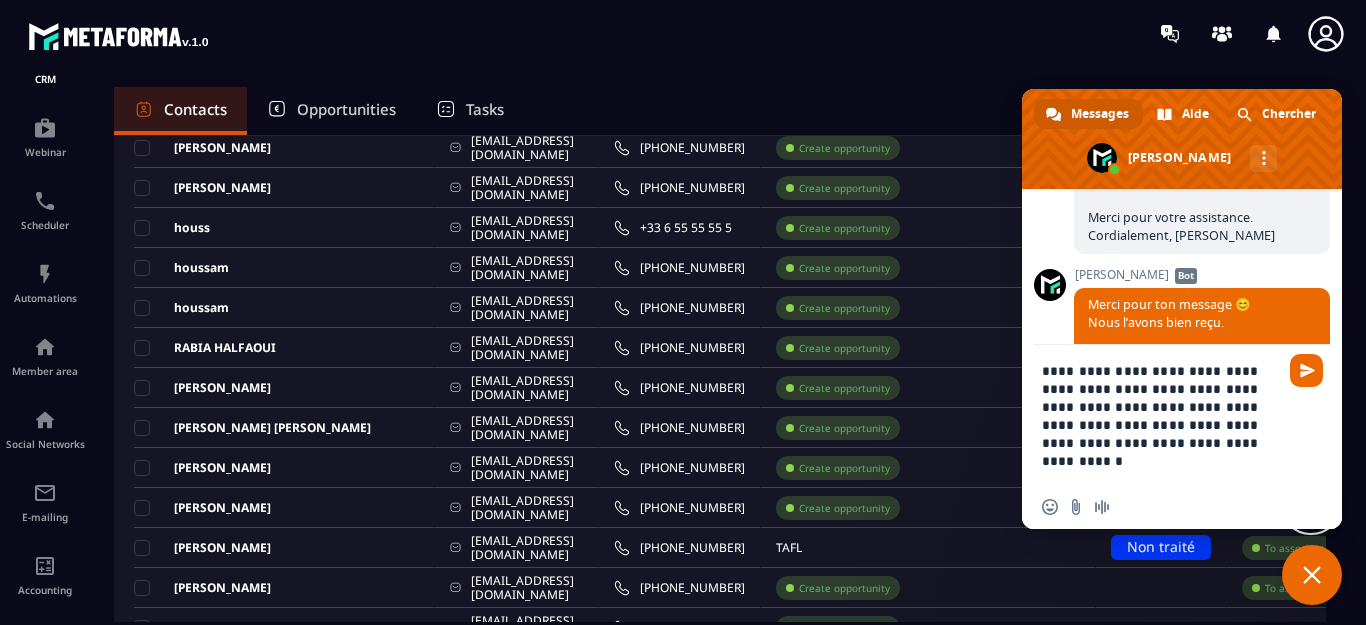 click on "**********" at bounding box center (1162, 415) 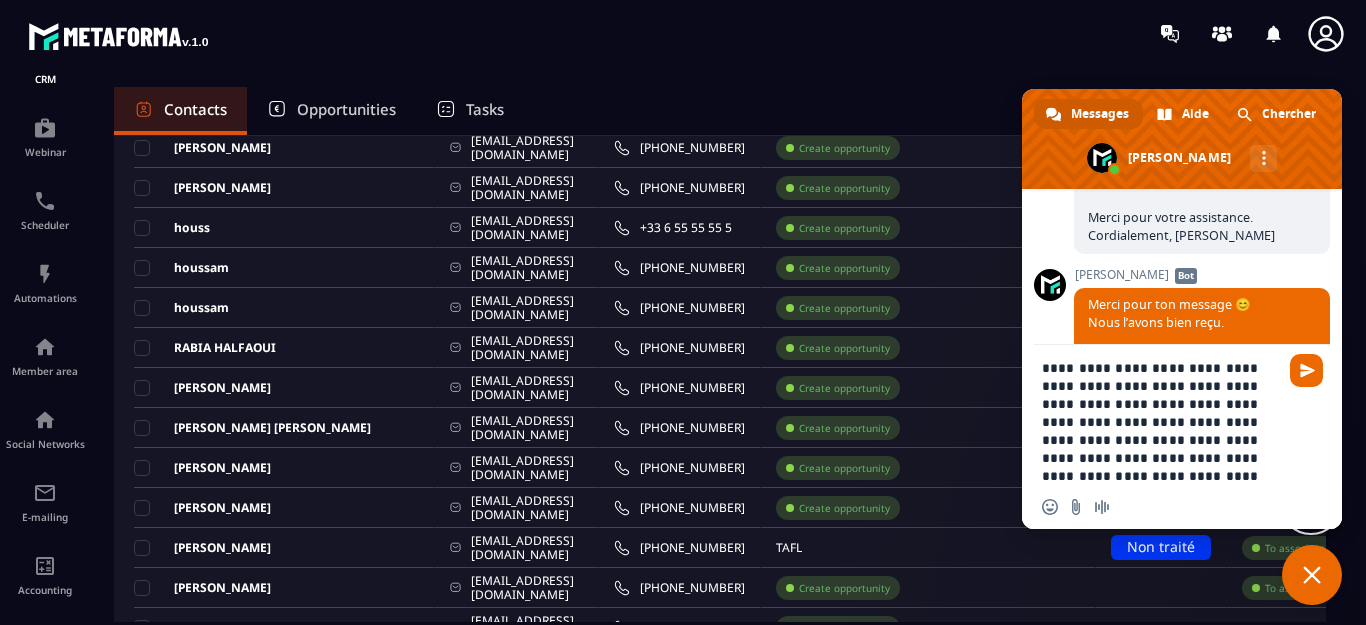 scroll, scrollTop: 21, scrollLeft: 0, axis: vertical 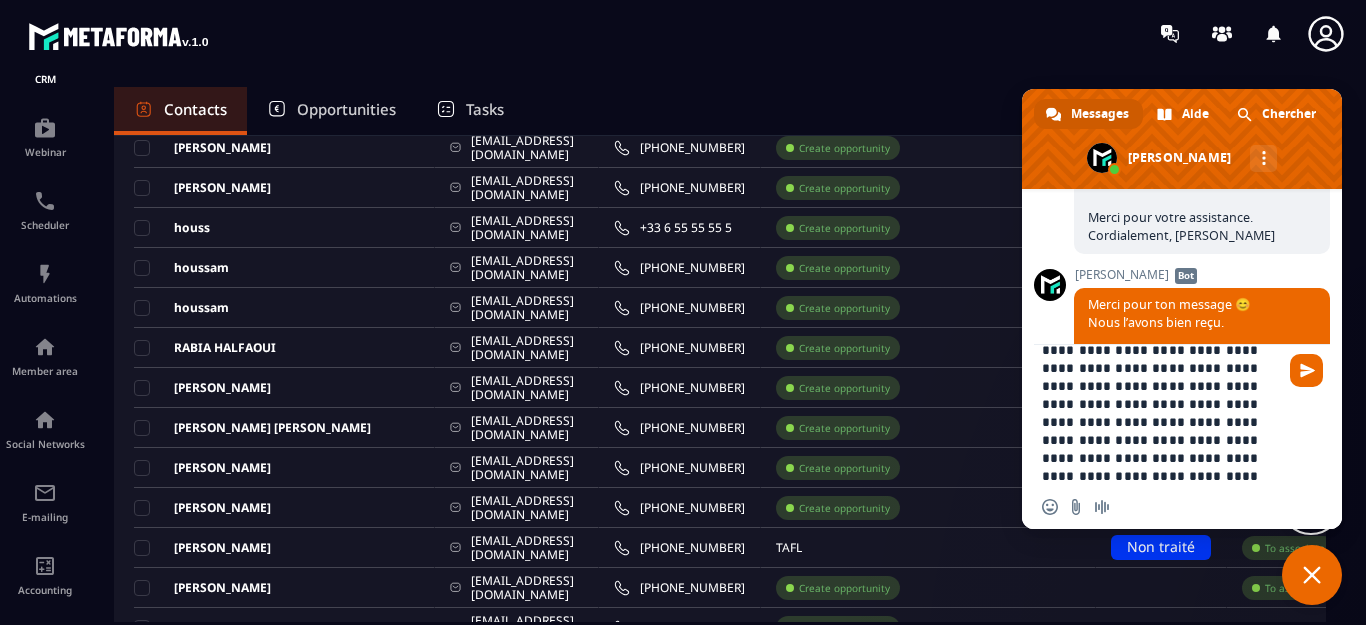 click on "**********" at bounding box center [1162, 415] 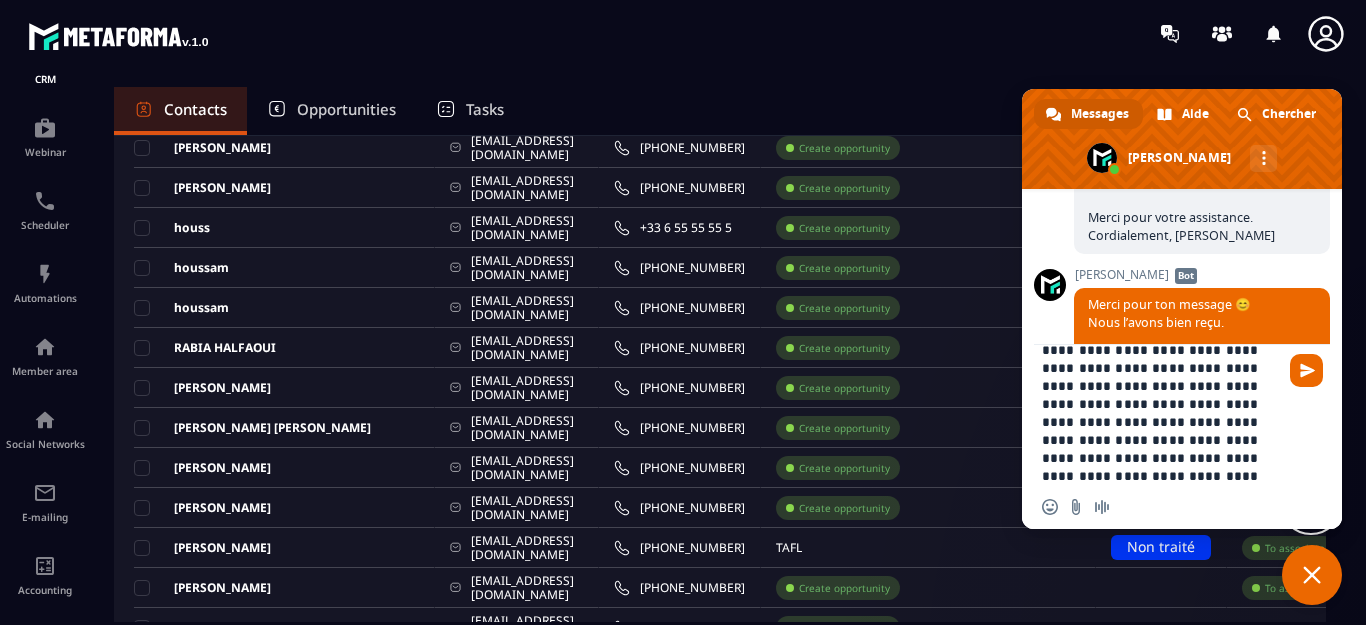 click on "**********" at bounding box center [1162, 415] 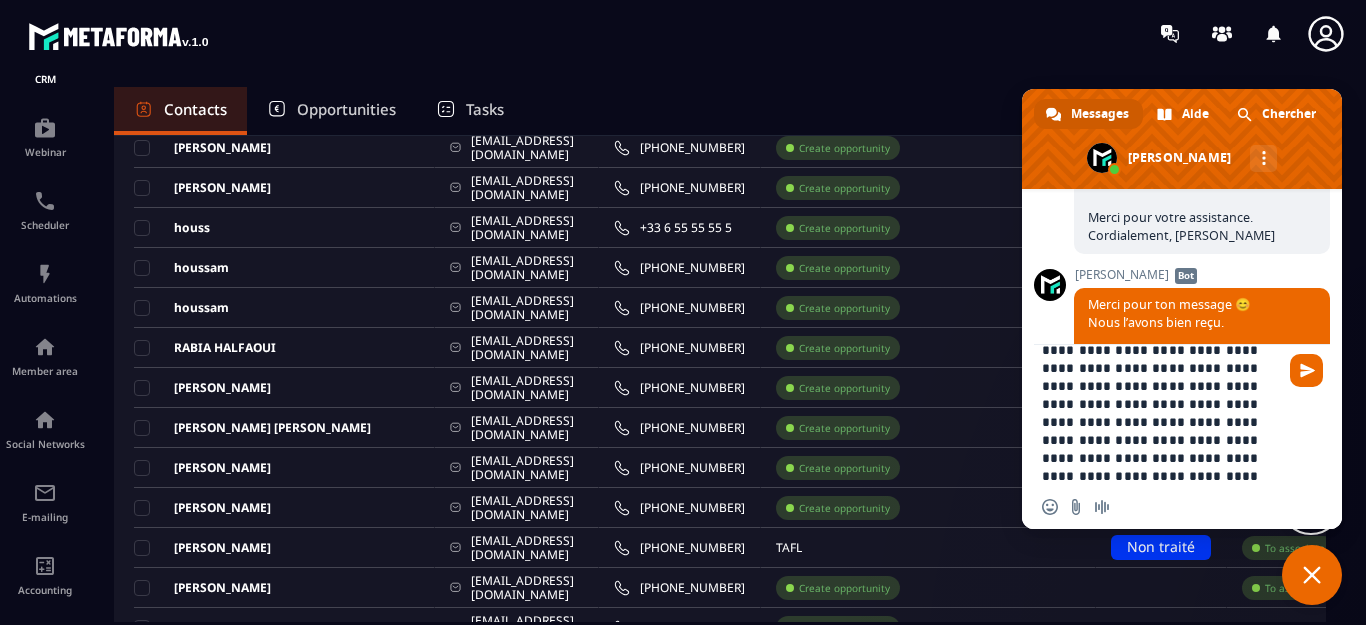 drag, startPoint x: 1234, startPoint y: 478, endPoint x: 1078, endPoint y: 491, distance: 156.54073 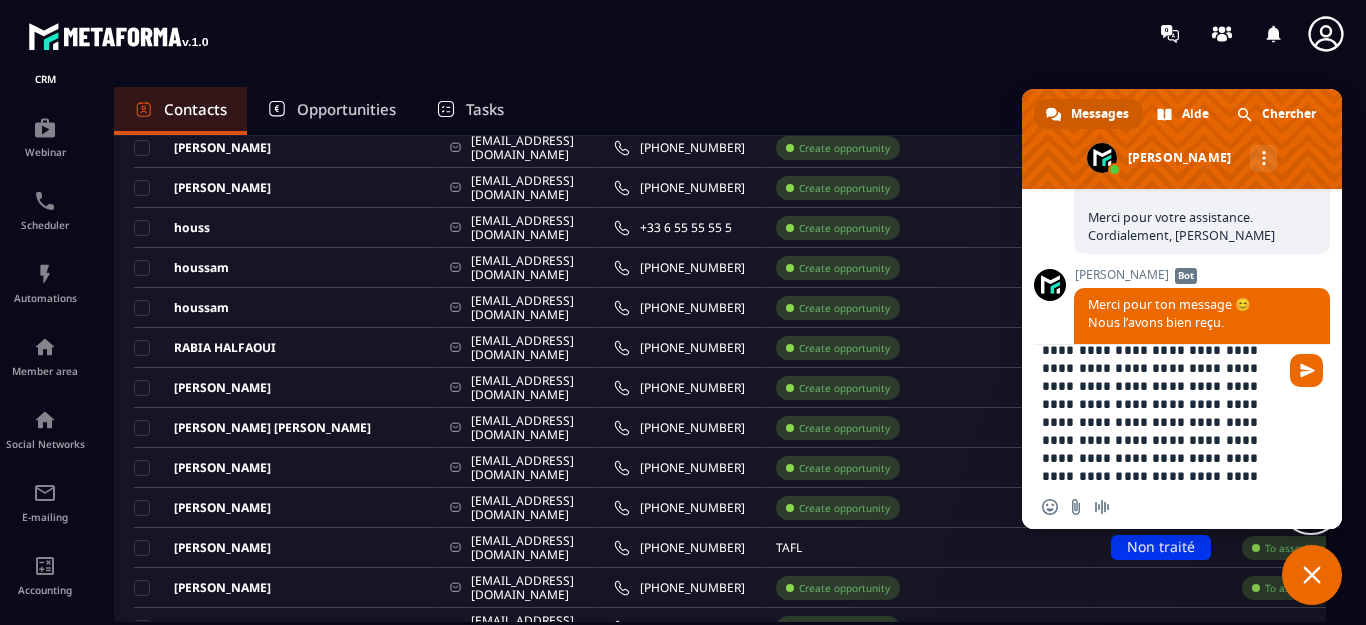 drag, startPoint x: 1044, startPoint y: 474, endPoint x: 1250, endPoint y: 485, distance: 206.29349 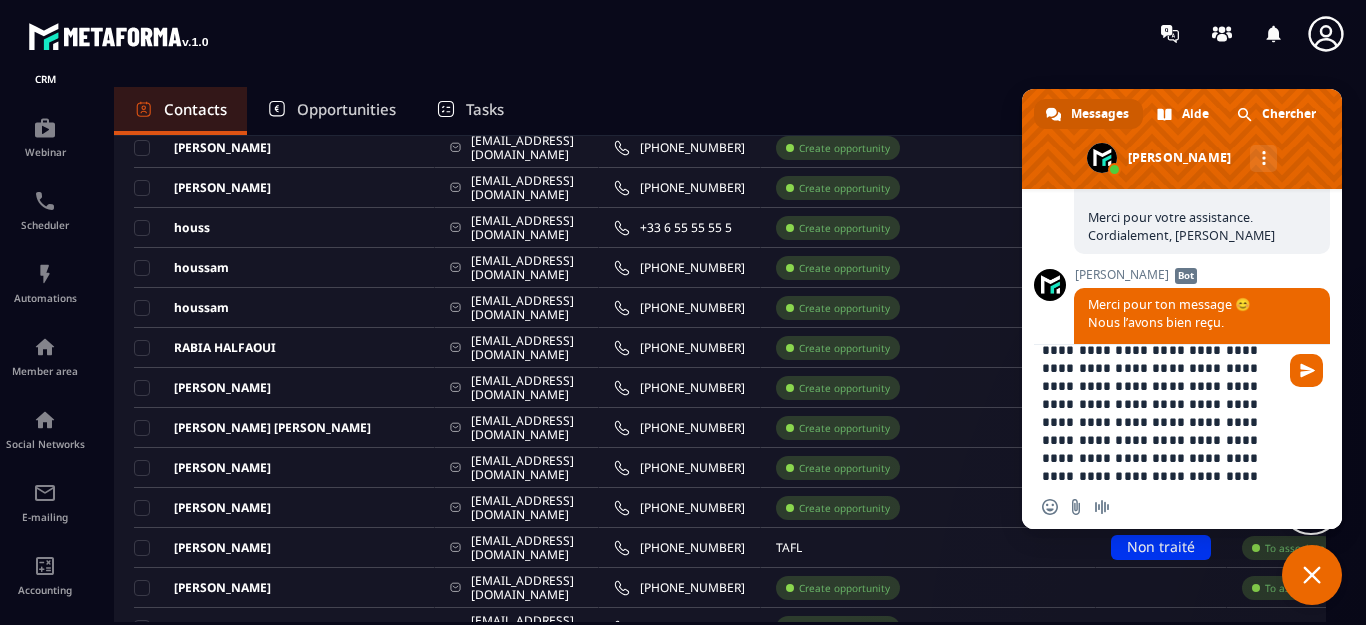 click on "**********" at bounding box center [1162, 415] 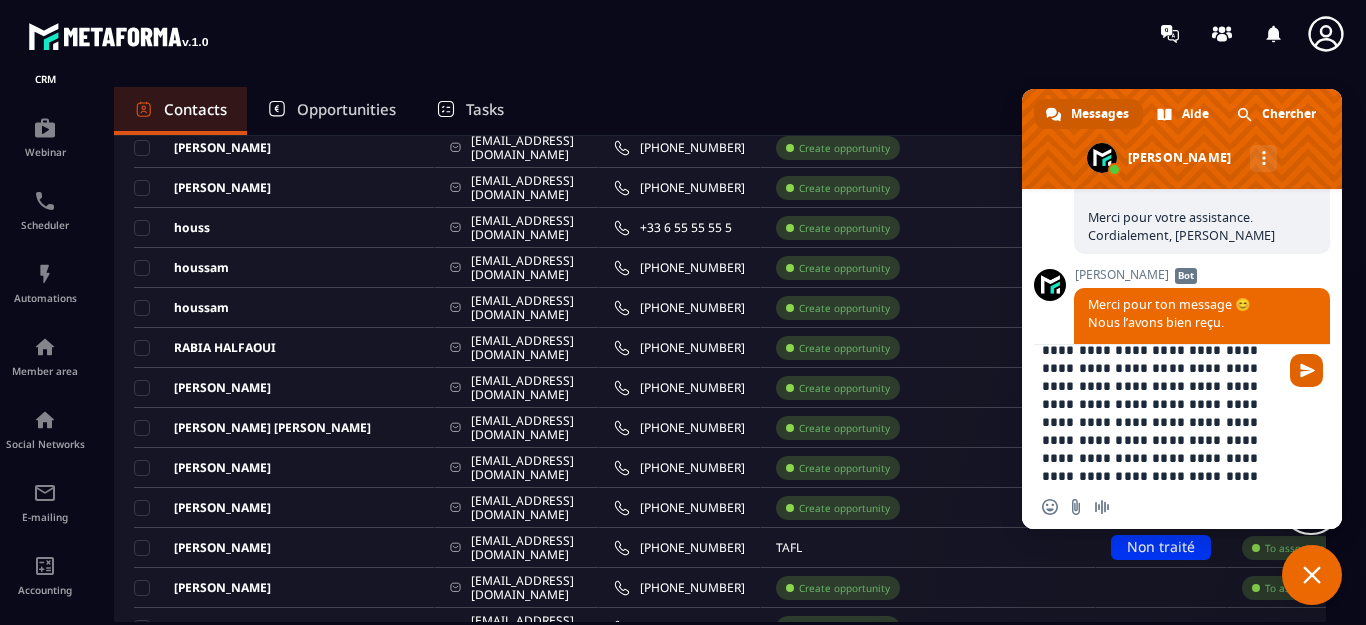 type on "**********" 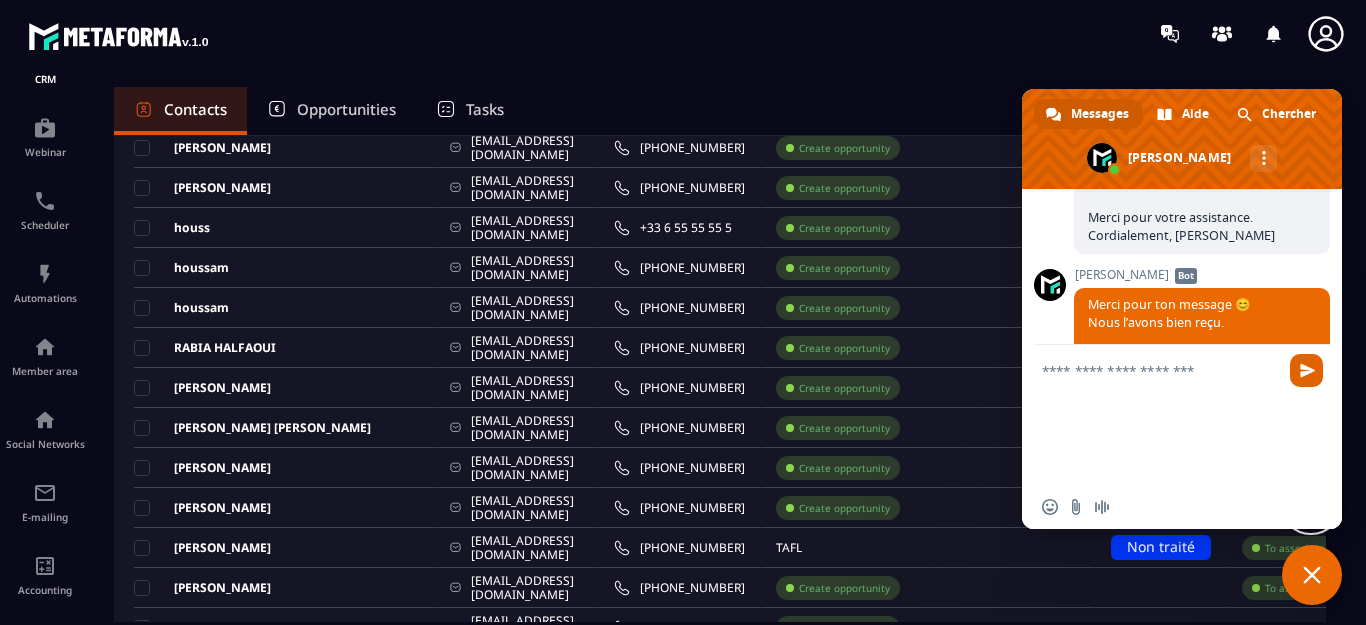 scroll, scrollTop: 5, scrollLeft: 0, axis: vertical 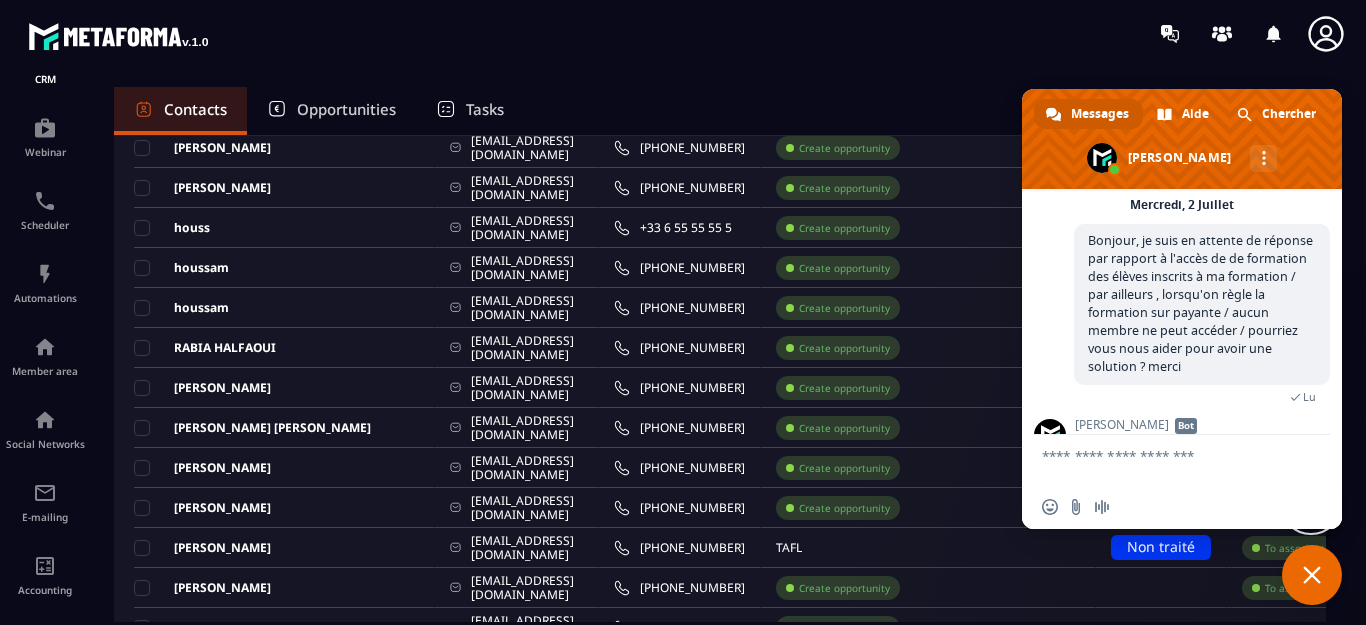 click on "Contacts Opportunities Tasks" at bounding box center (720, 111) 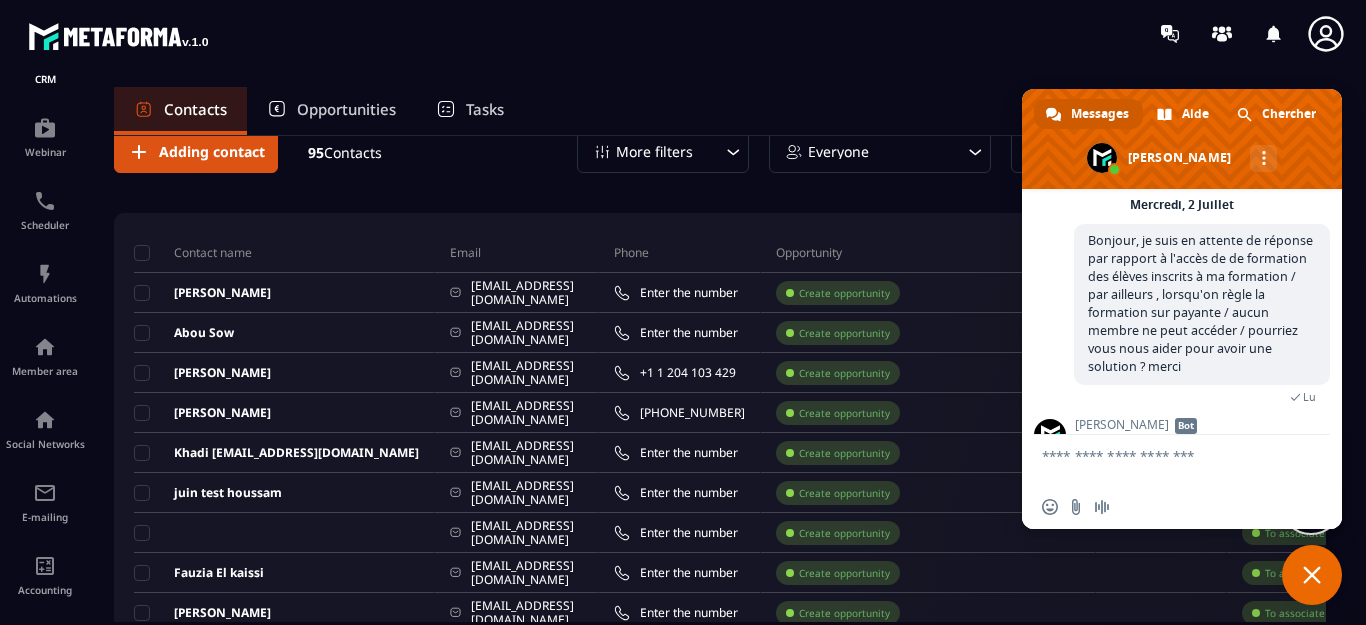 scroll, scrollTop: 0, scrollLeft: 0, axis: both 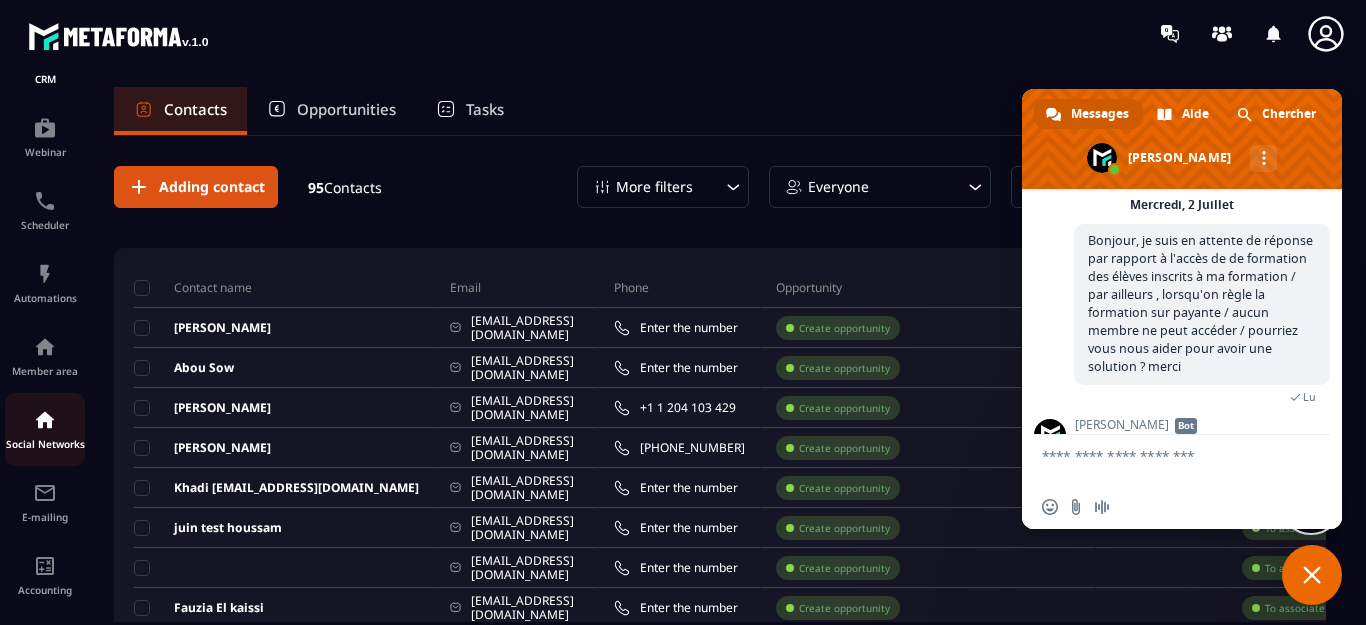 click at bounding box center (45, 420) 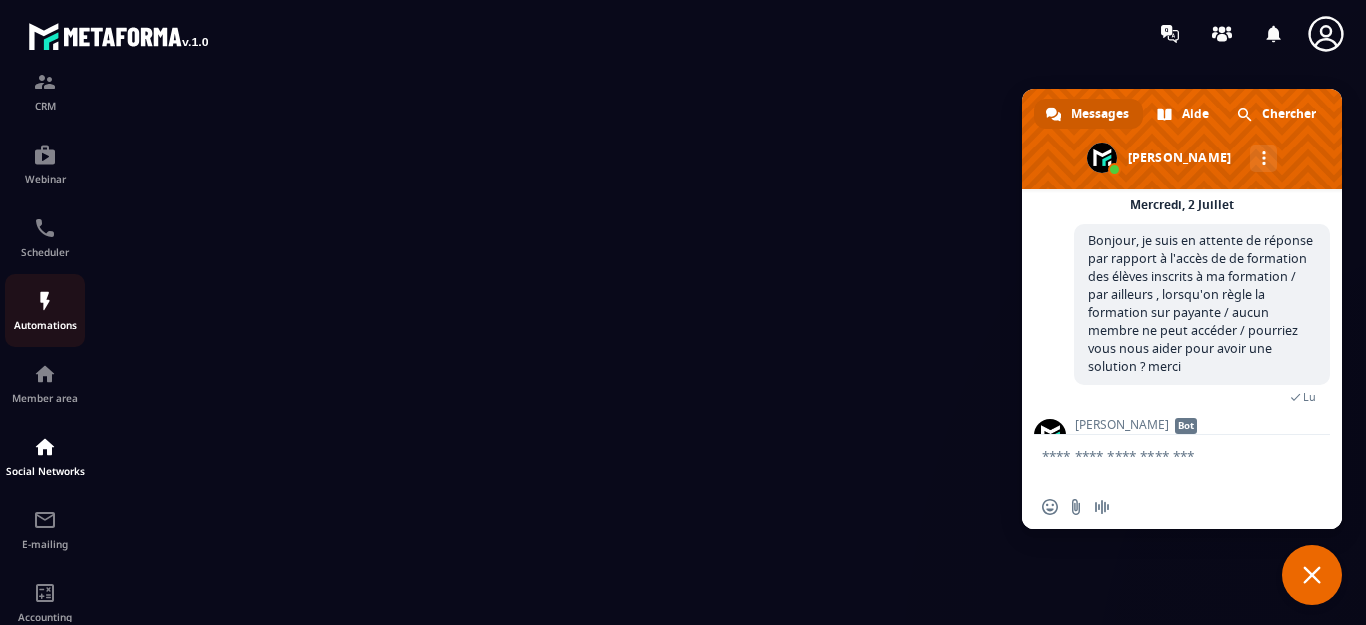 scroll, scrollTop: 200, scrollLeft: 0, axis: vertical 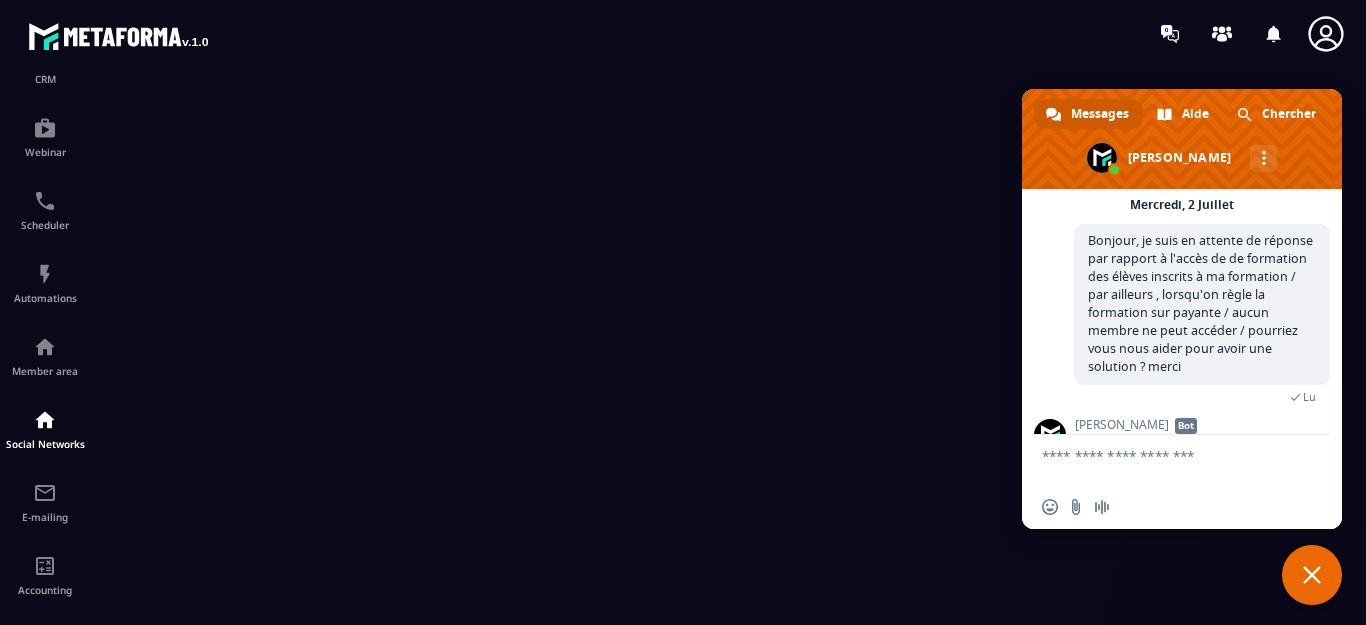 drag, startPoint x: 1227, startPoint y: 96, endPoint x: 1221, endPoint y: 200, distance: 104.172935 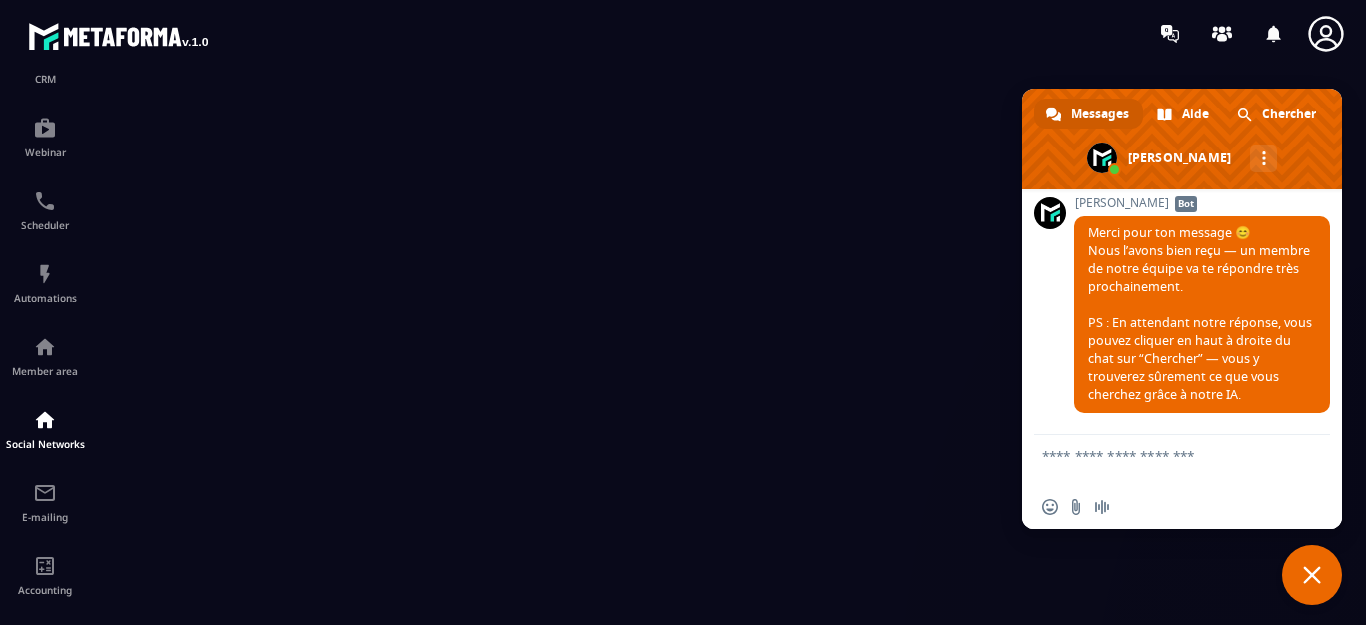 scroll, scrollTop: 3695, scrollLeft: 0, axis: vertical 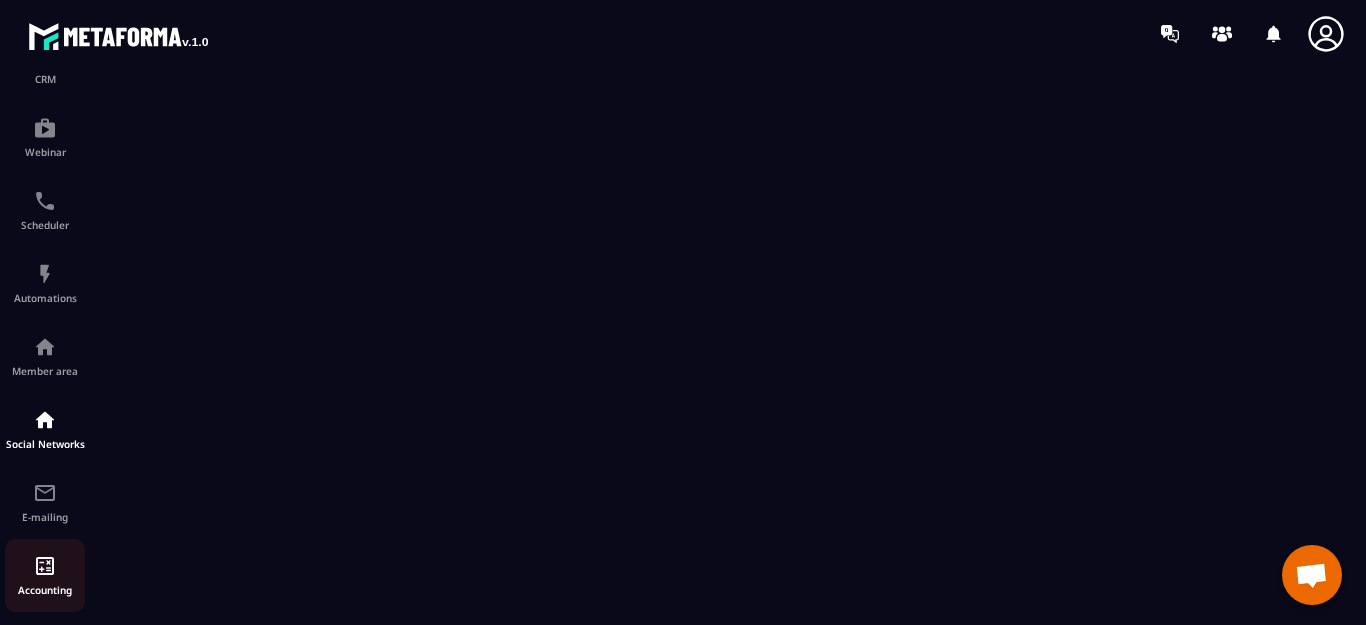 click at bounding box center [45, 566] 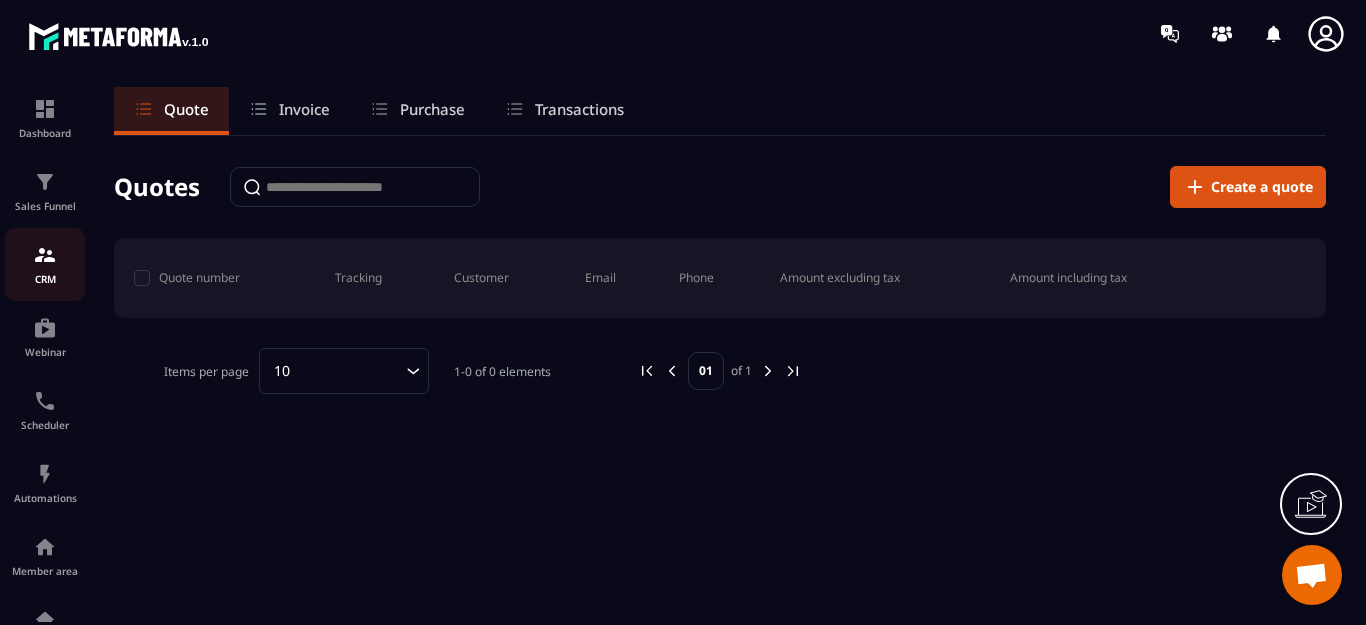 click at bounding box center [45, 255] 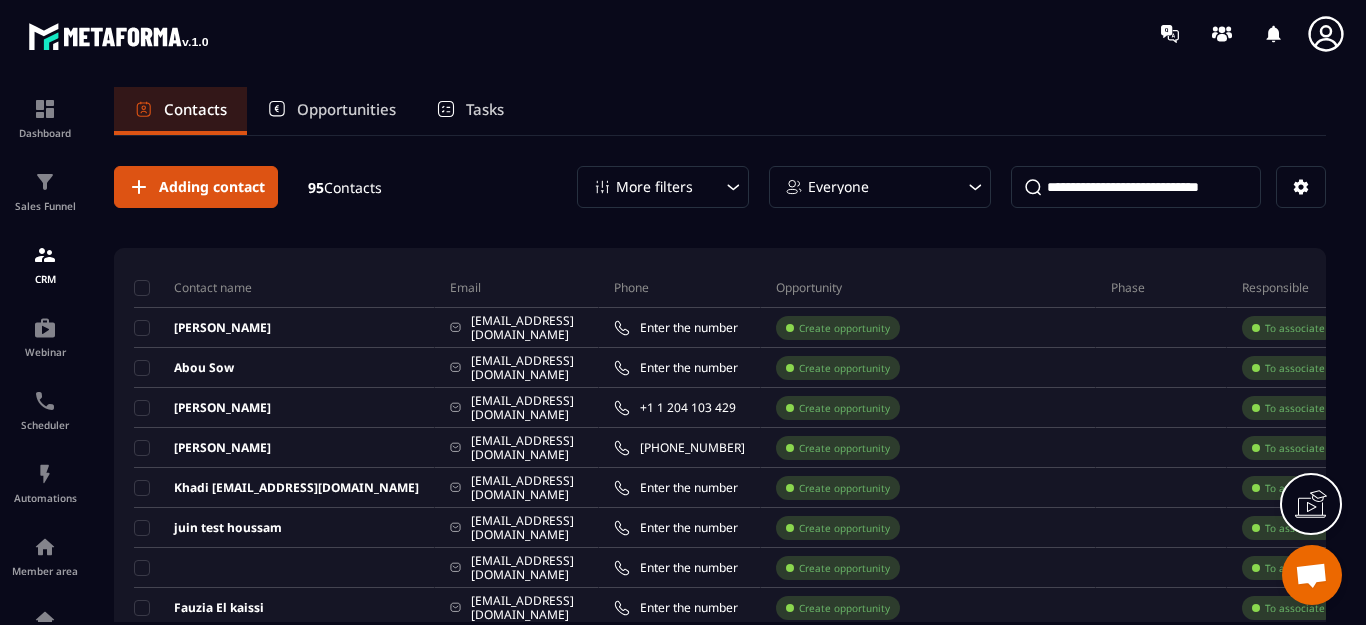 click on "Opportunities" at bounding box center (346, 109) 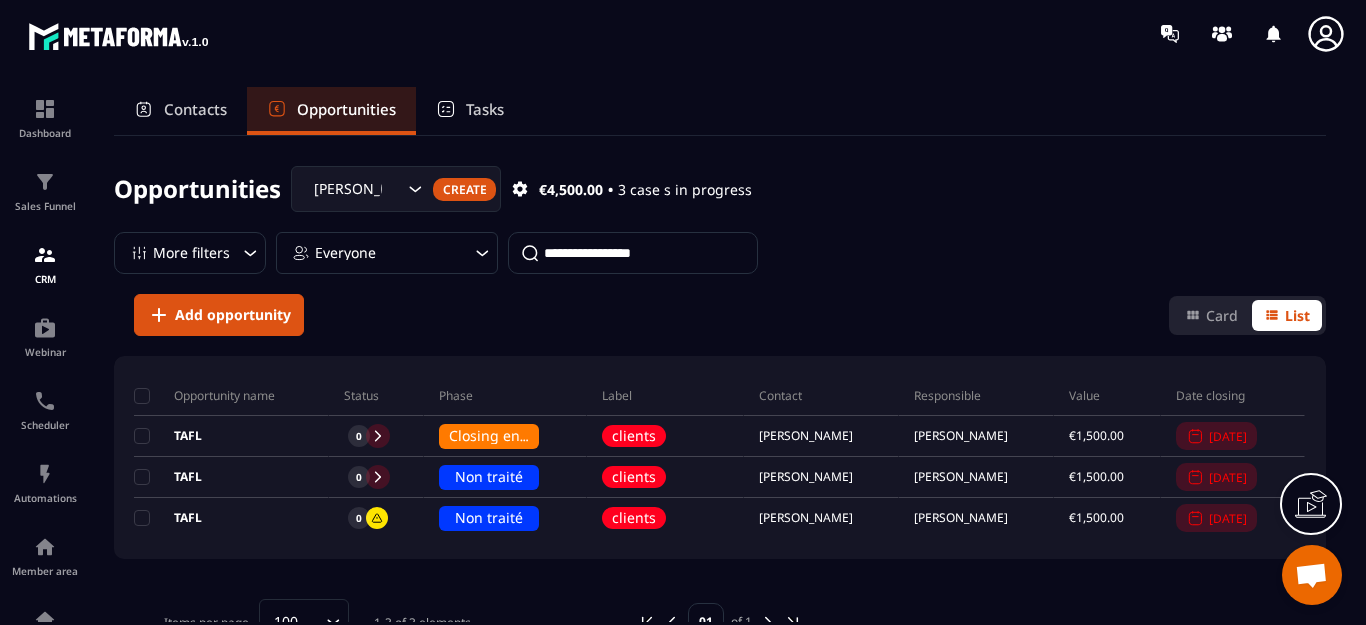 click on "Tasks" at bounding box center (485, 109) 